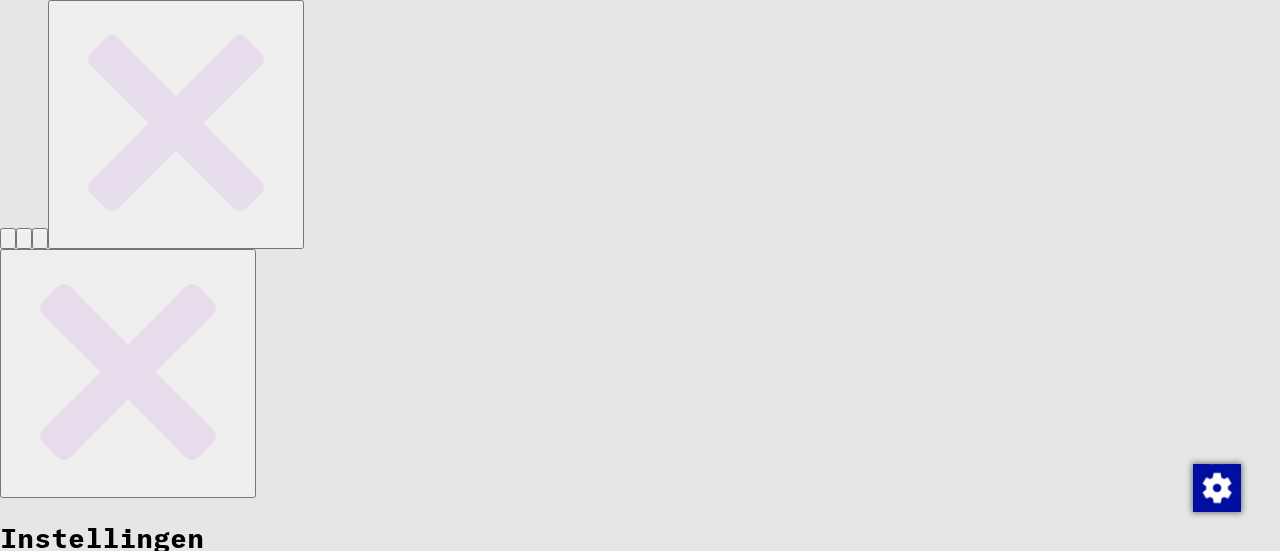 scroll, scrollTop: 0, scrollLeft: 0, axis: both 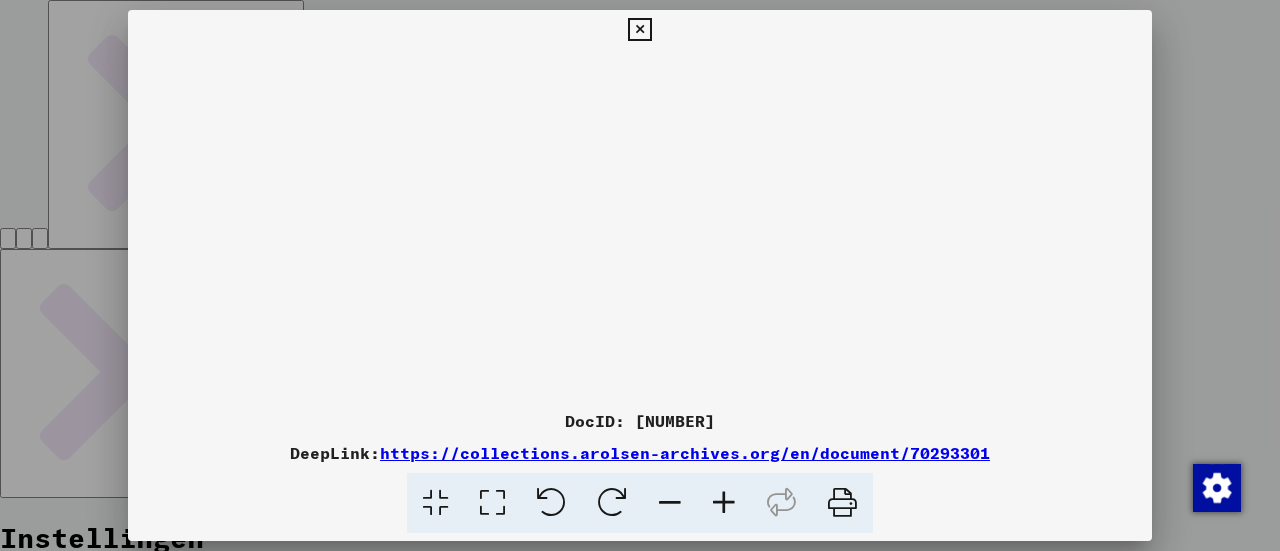 click at bounding box center (640, 225) 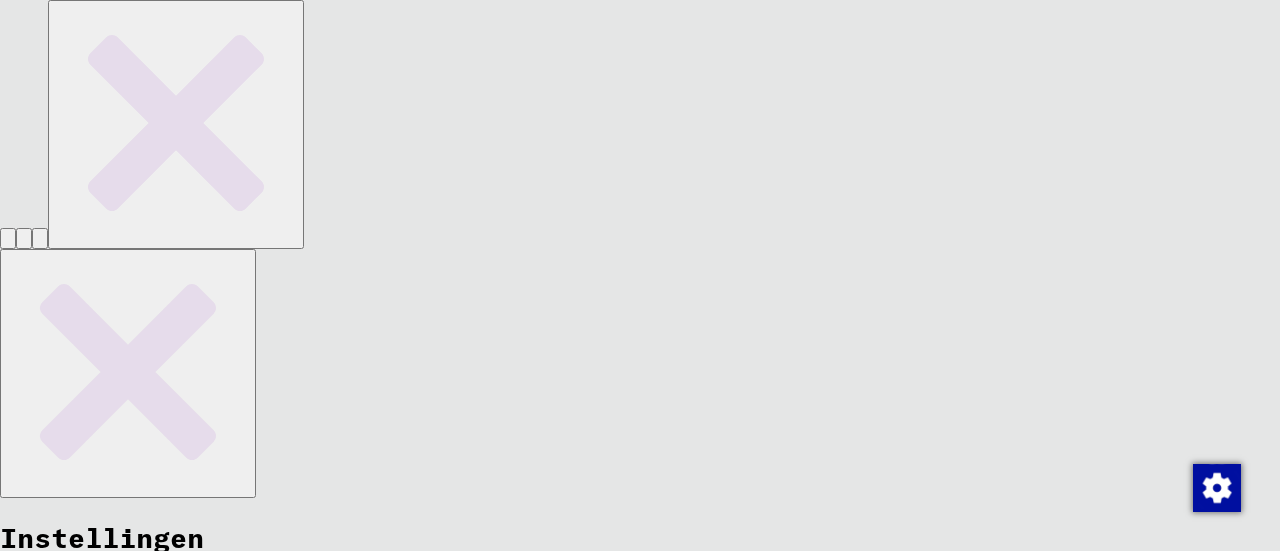 scroll, scrollTop: 0, scrollLeft: 0, axis: both 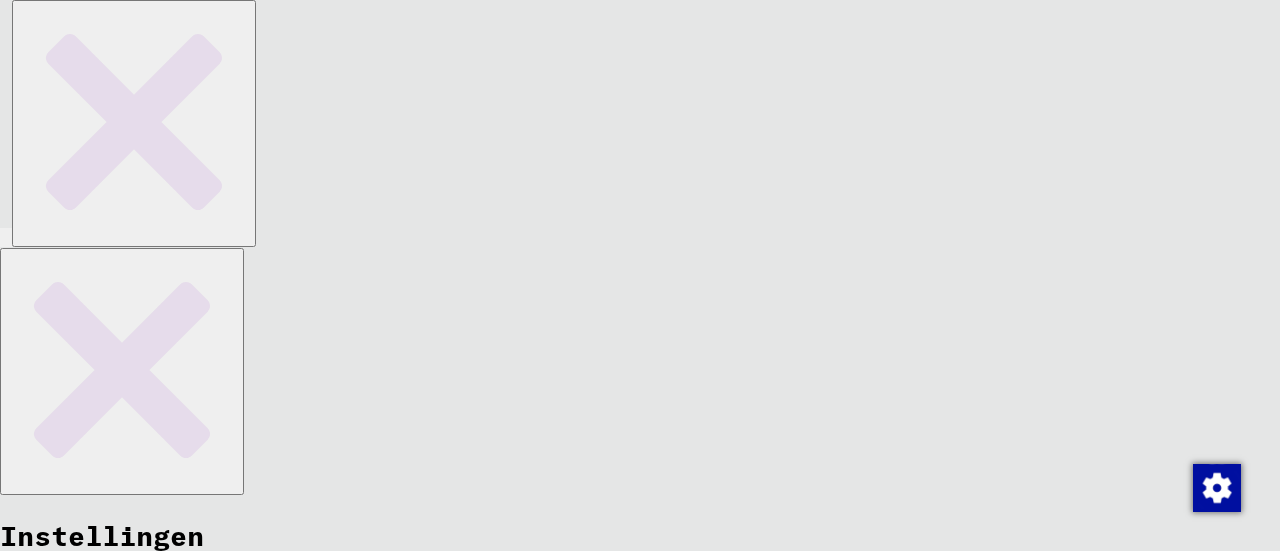 click on "Show all search results" at bounding box center [160, 2809] 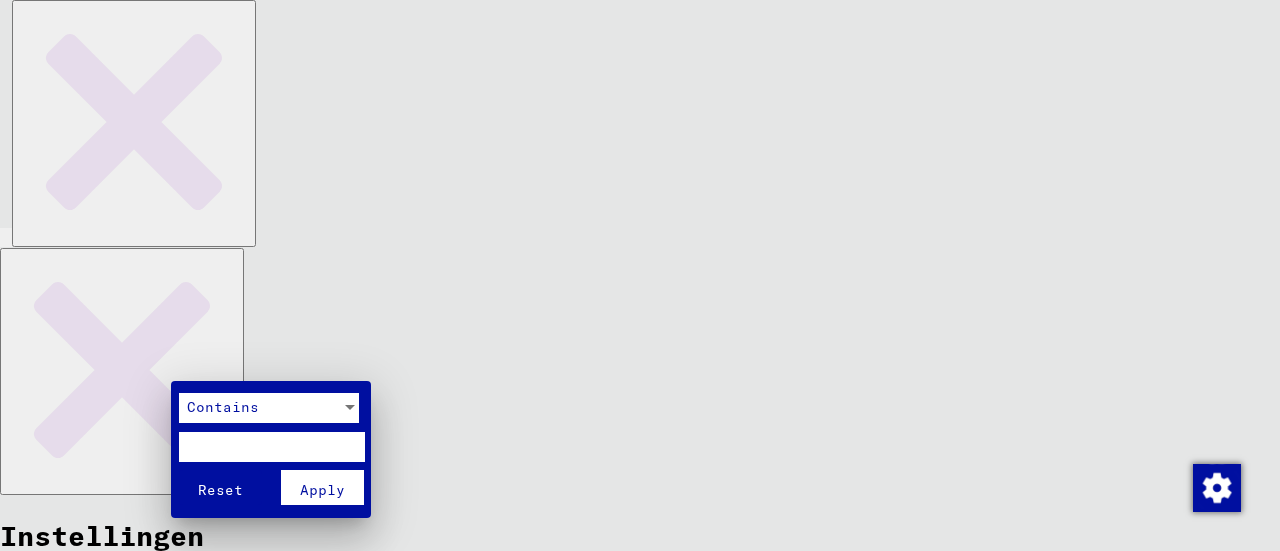 click at bounding box center (271, 447) 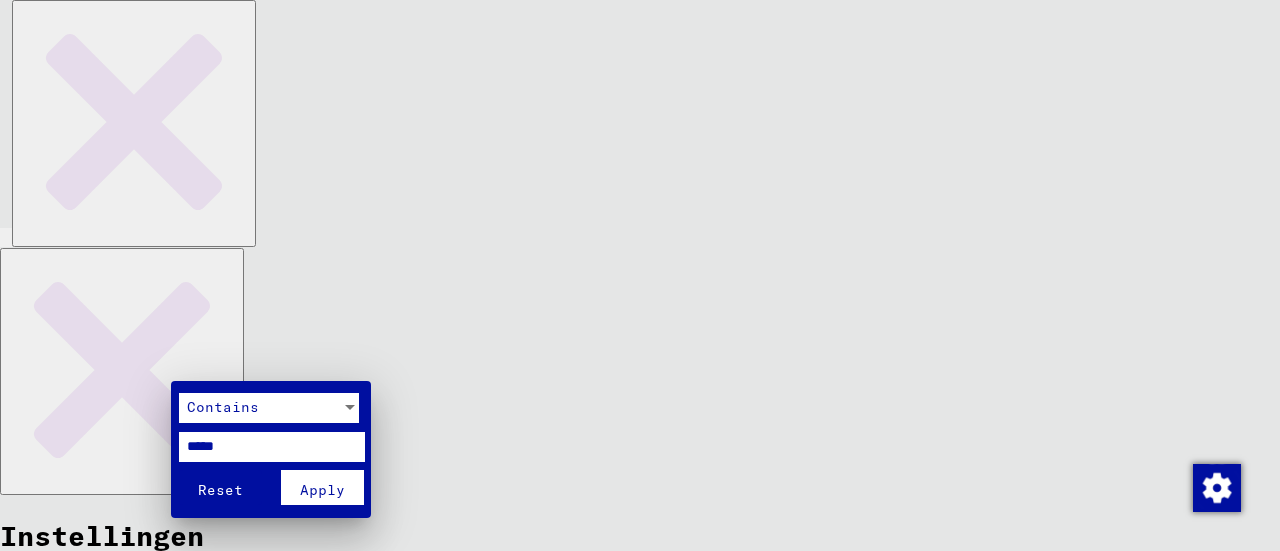 type on "*****" 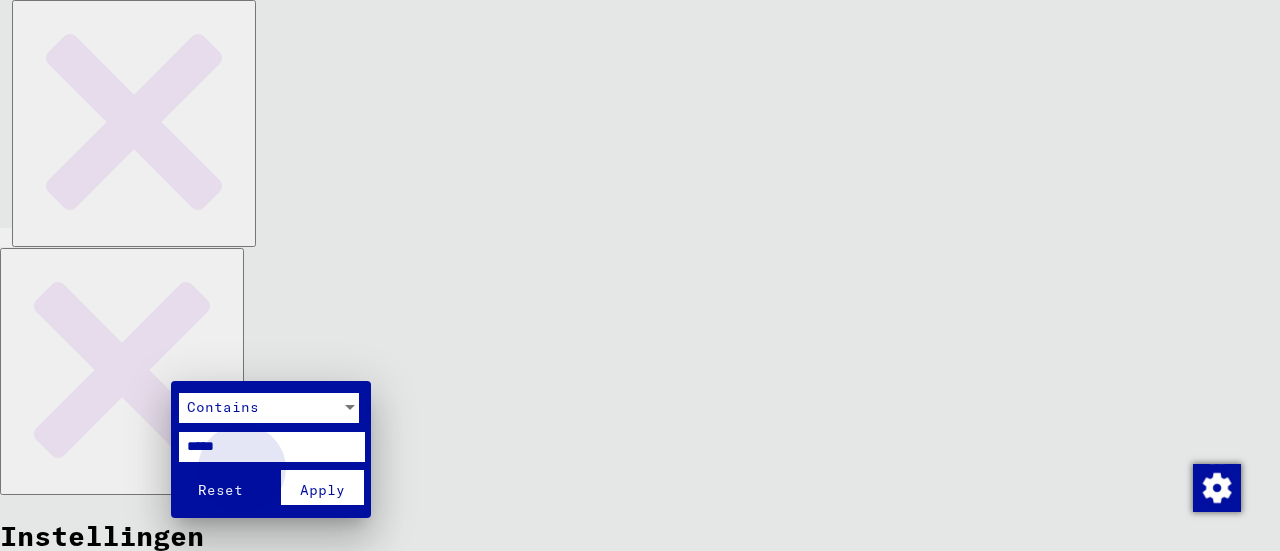 click on "Apply" at bounding box center [322, 487] 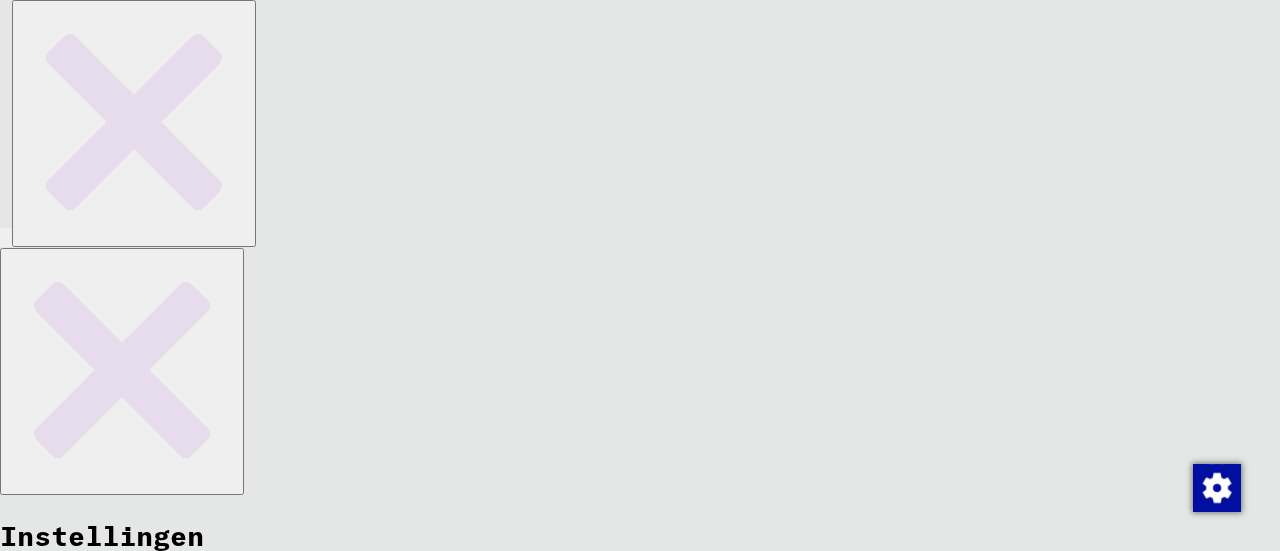 scroll, scrollTop: 104, scrollLeft: 0, axis: vertical 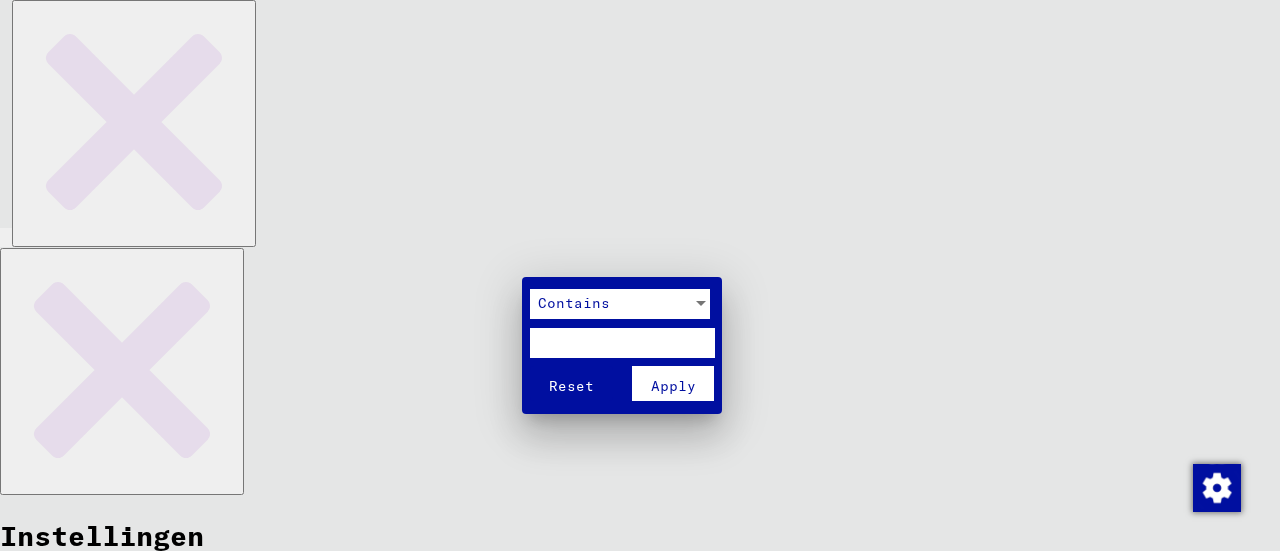 click at bounding box center (622, 343) 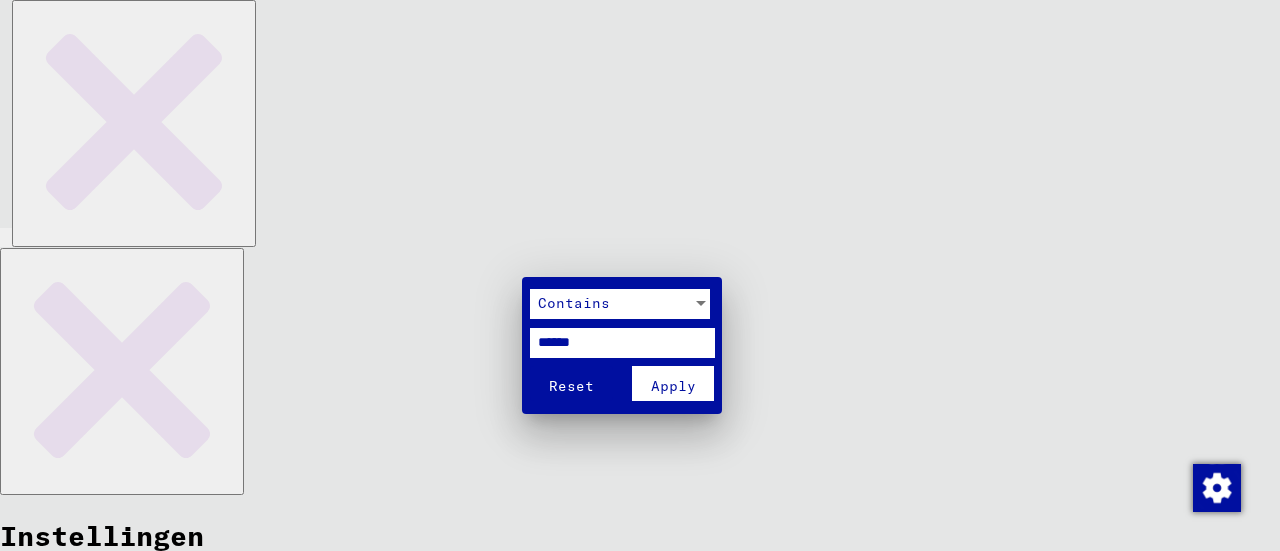 type on "******" 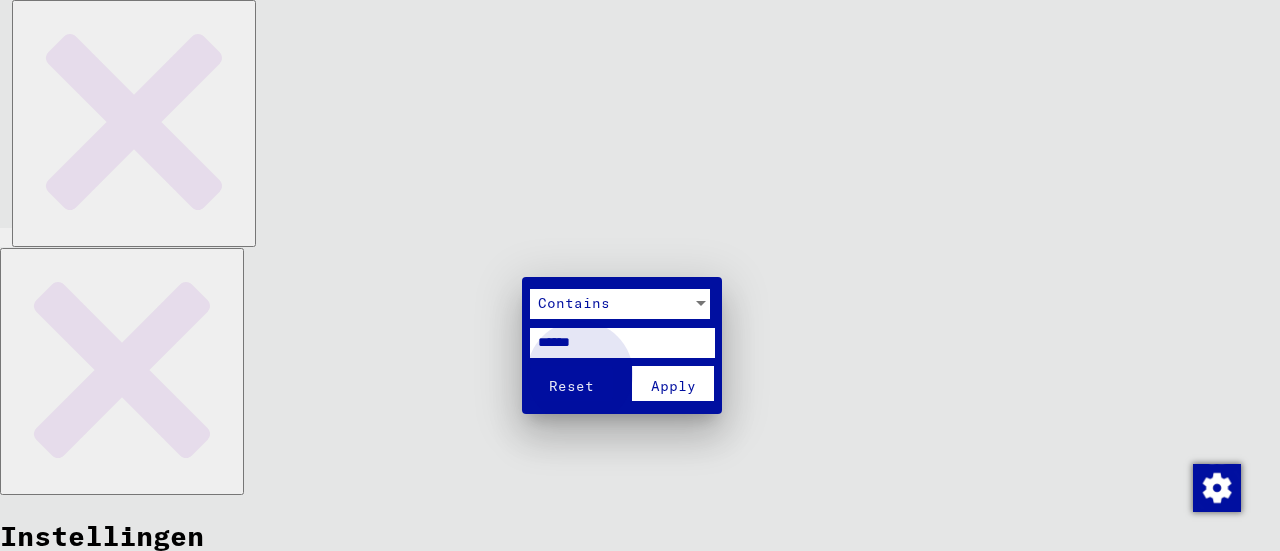 click on "Apply" at bounding box center (673, 383) 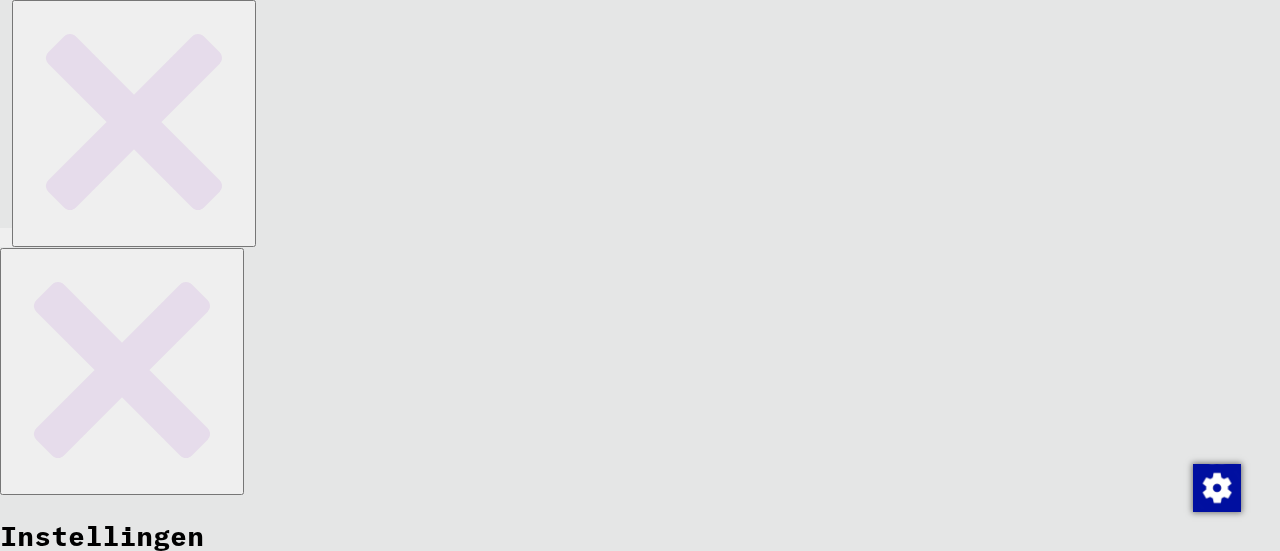 scroll, scrollTop: 0, scrollLeft: 0, axis: both 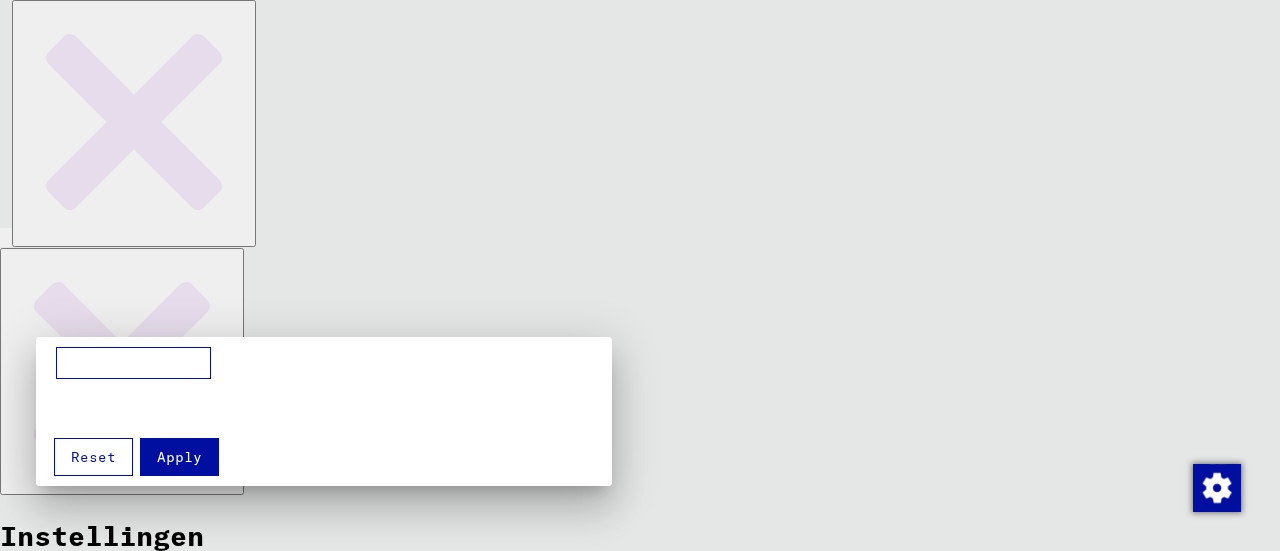 click at bounding box center (133, 363) 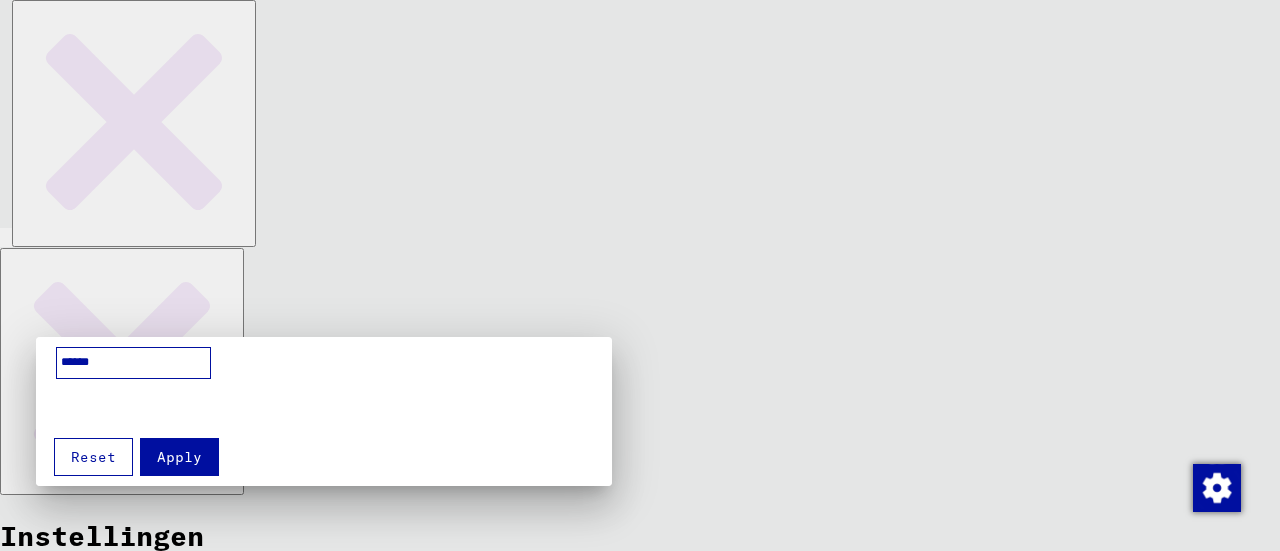 type on "******" 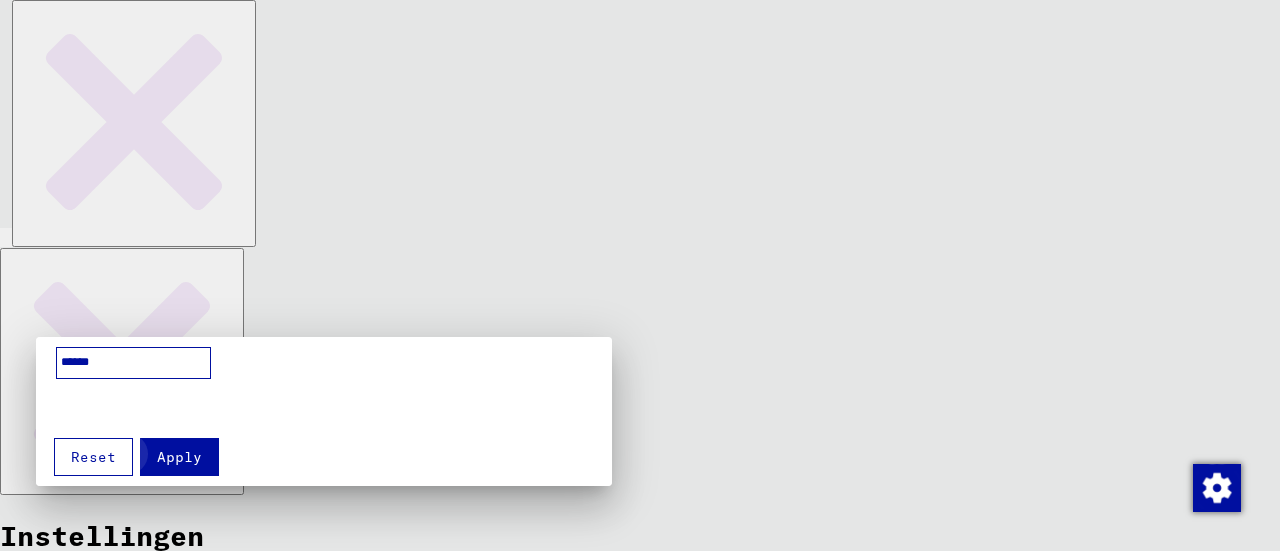 click on "Apply" at bounding box center (179, 457) 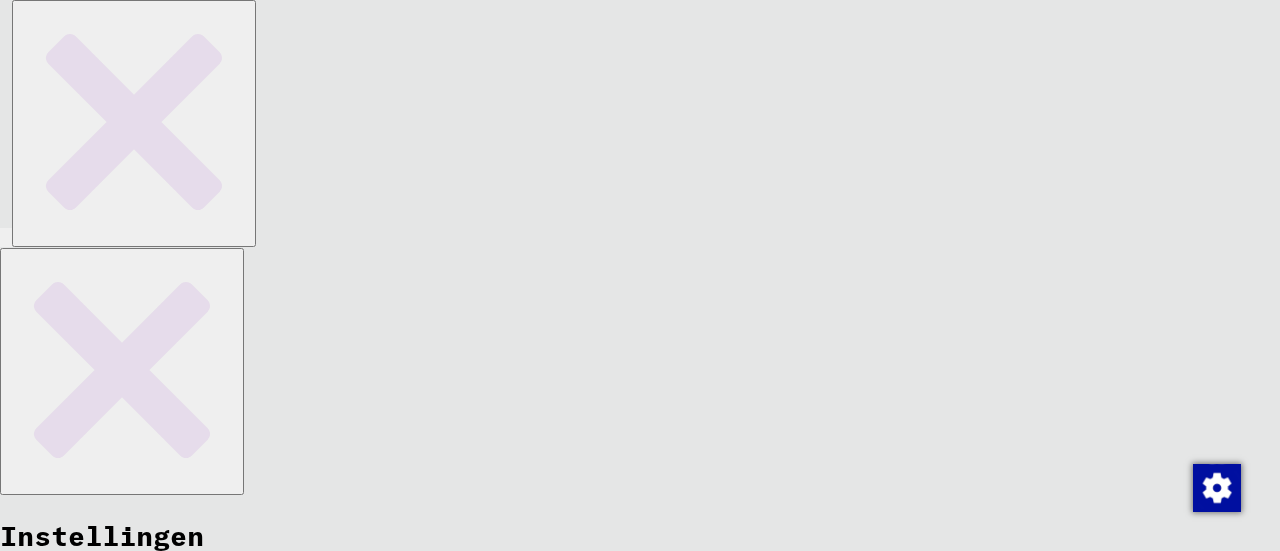 scroll, scrollTop: 0, scrollLeft: 0, axis: both 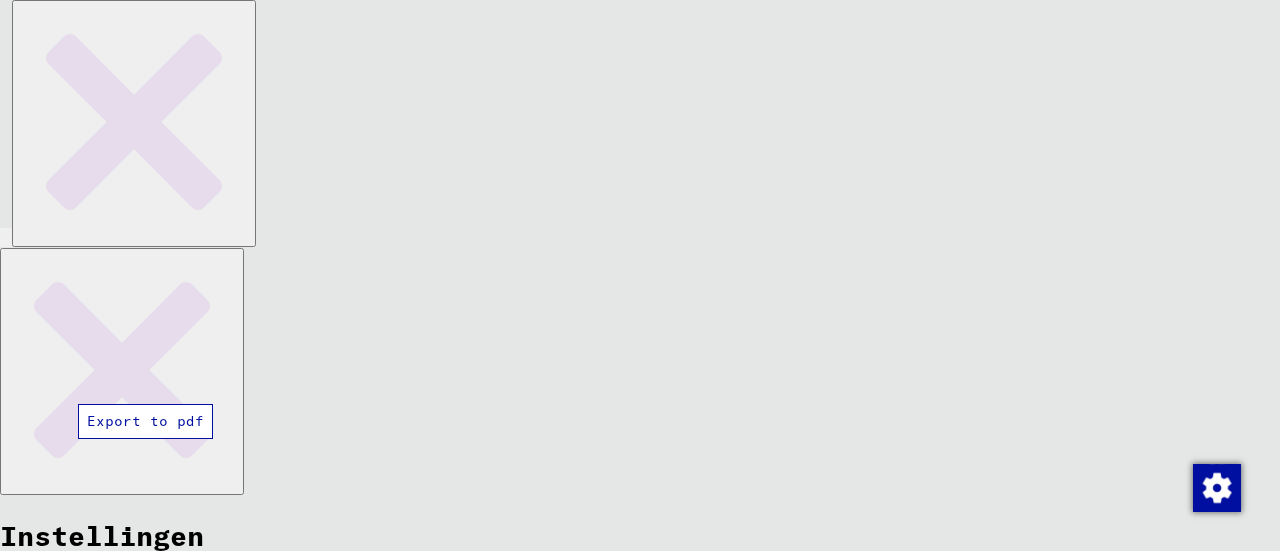 click at bounding box center [143, 2901] 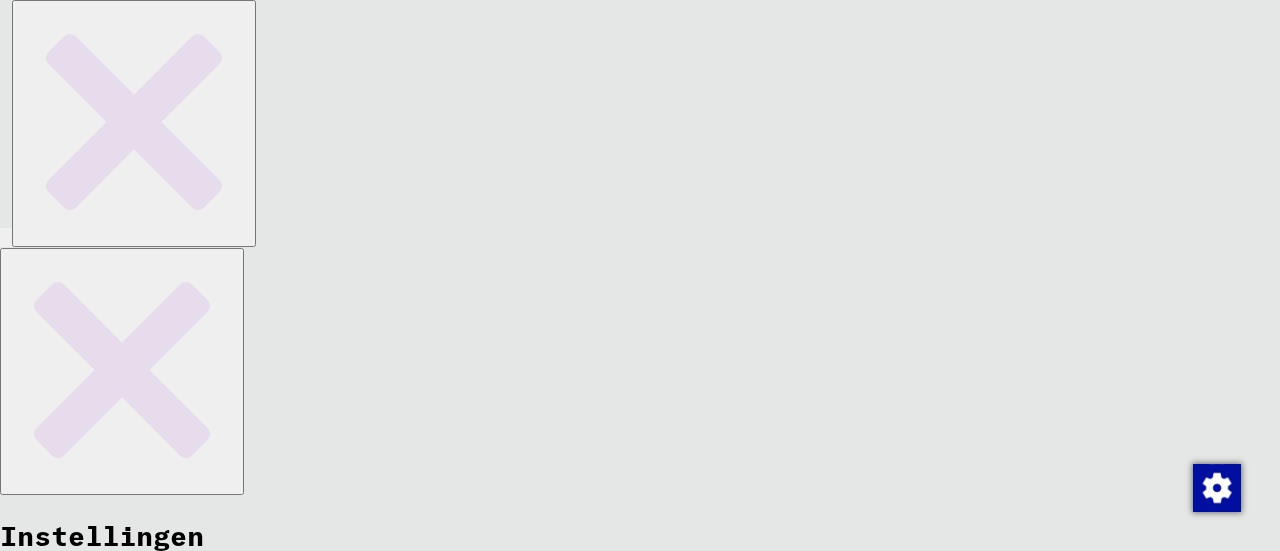 click on "records found" at bounding box center (297, 2747) 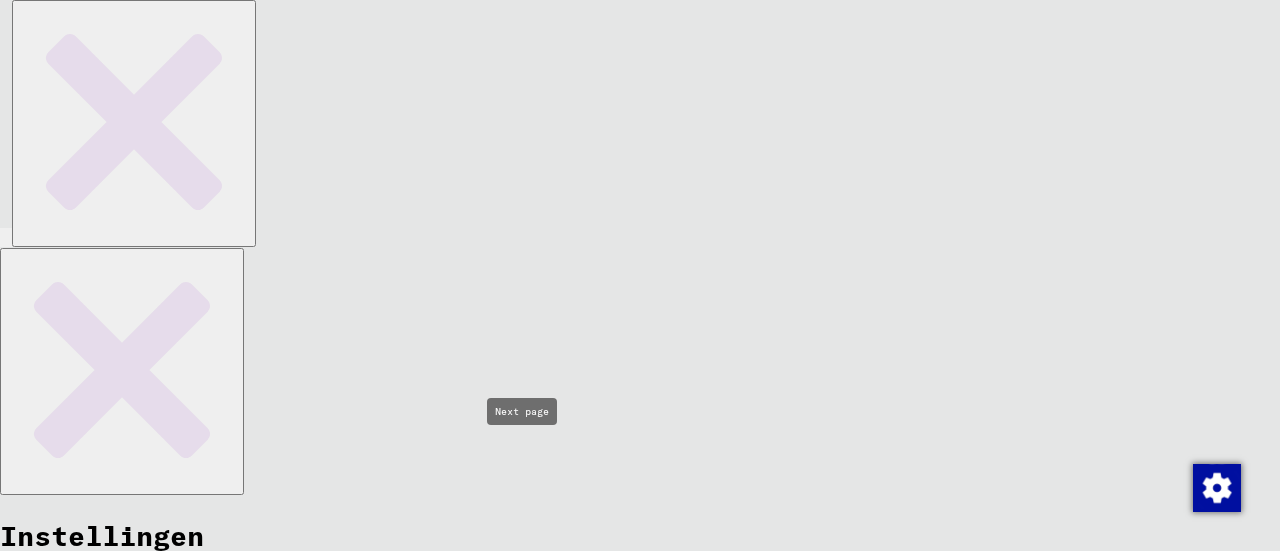 click at bounding box center (538, 2900) 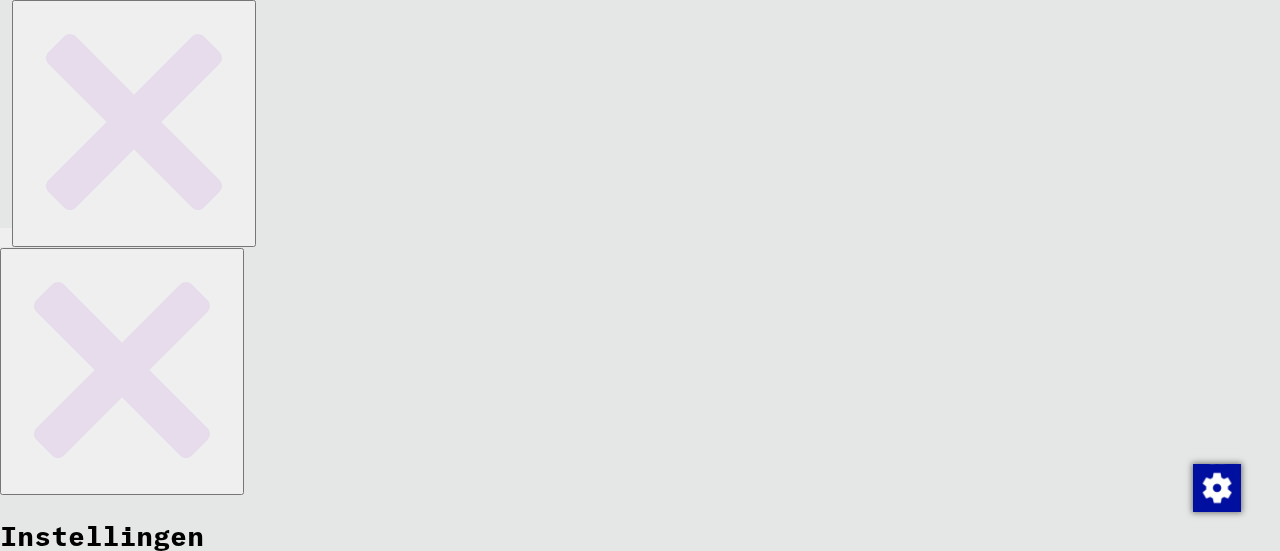 scroll, scrollTop: 1341, scrollLeft: 0, axis: vertical 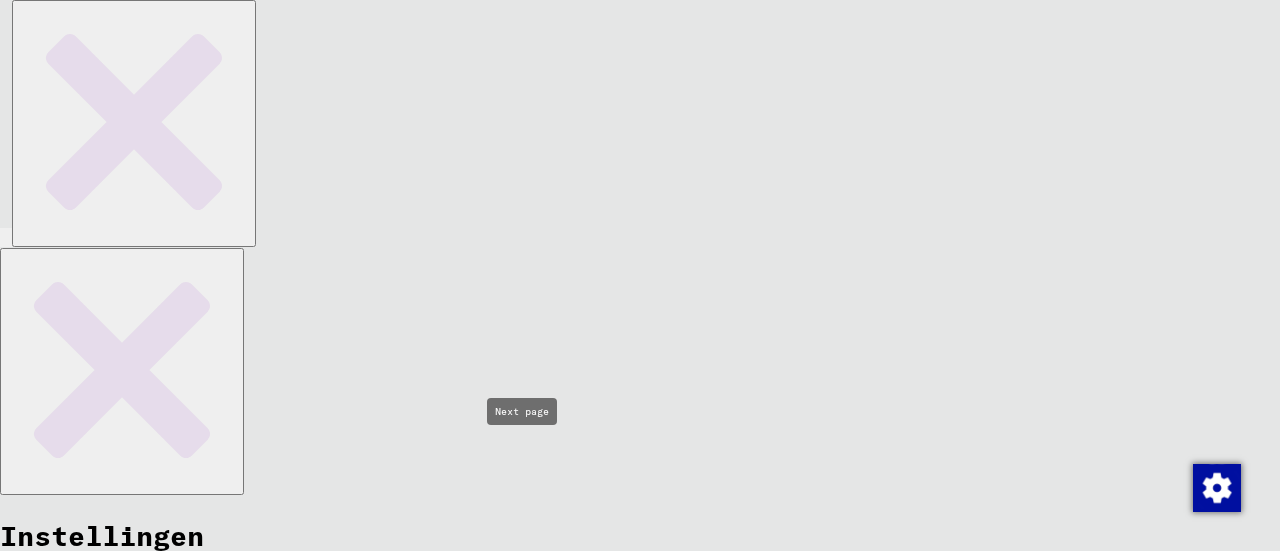 click at bounding box center (538, 2900) 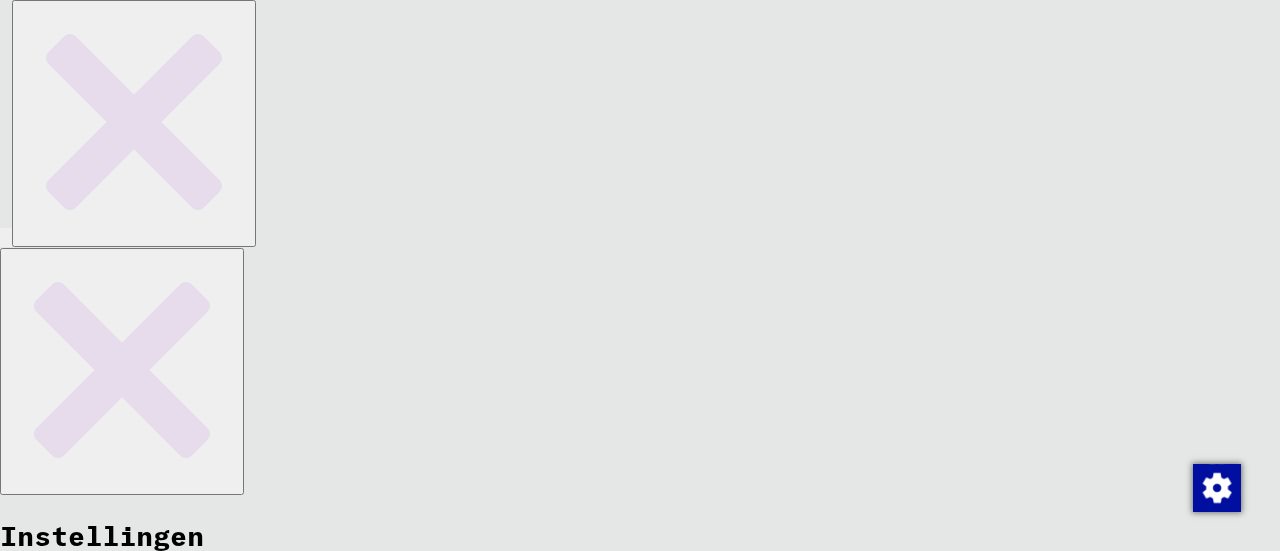 scroll, scrollTop: 1681, scrollLeft: 0, axis: vertical 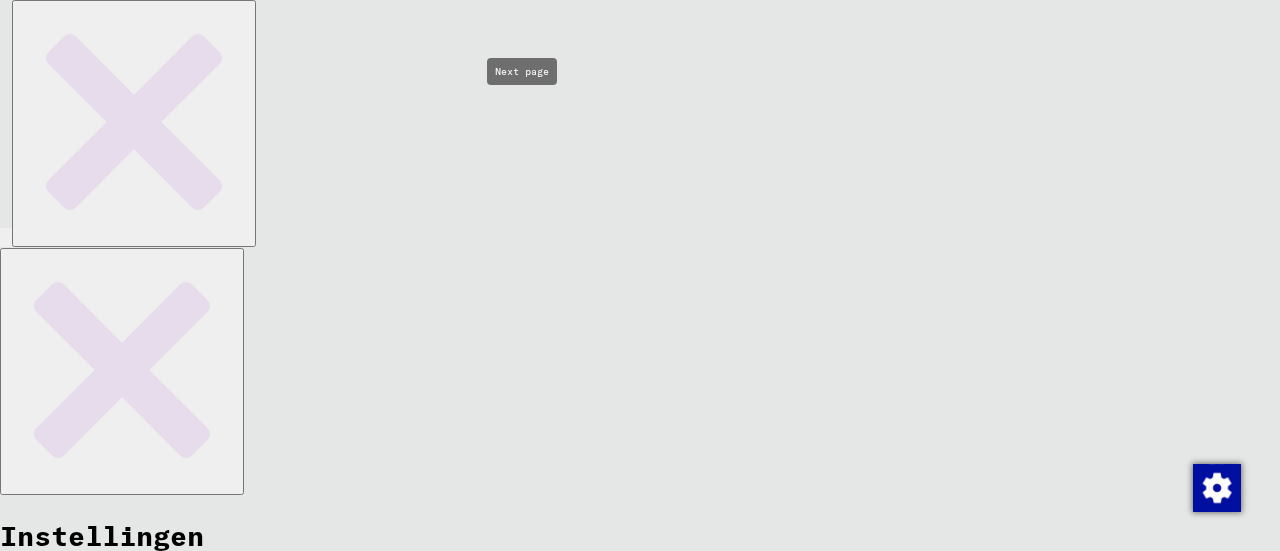 click at bounding box center [538, 2560] 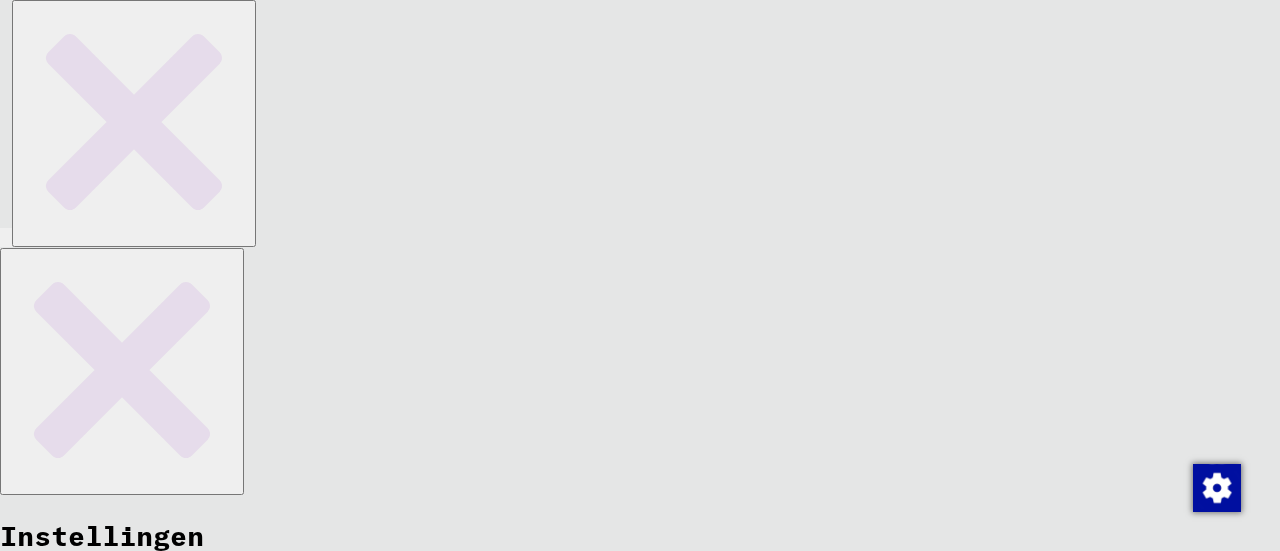 scroll, scrollTop: 1582, scrollLeft: 0, axis: vertical 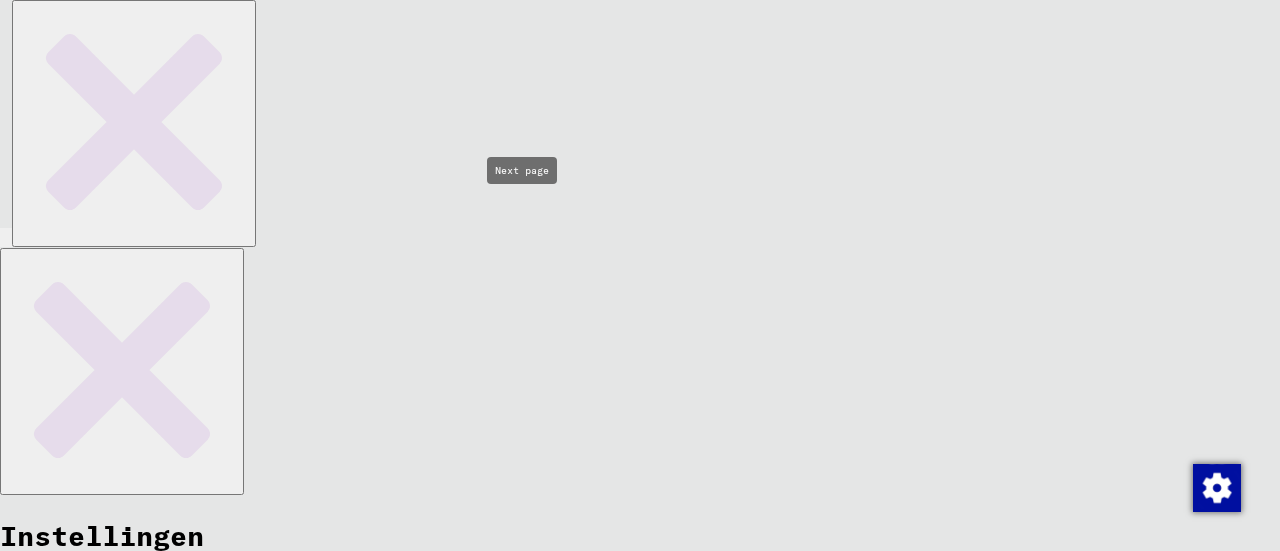 click at bounding box center (538, 2659) 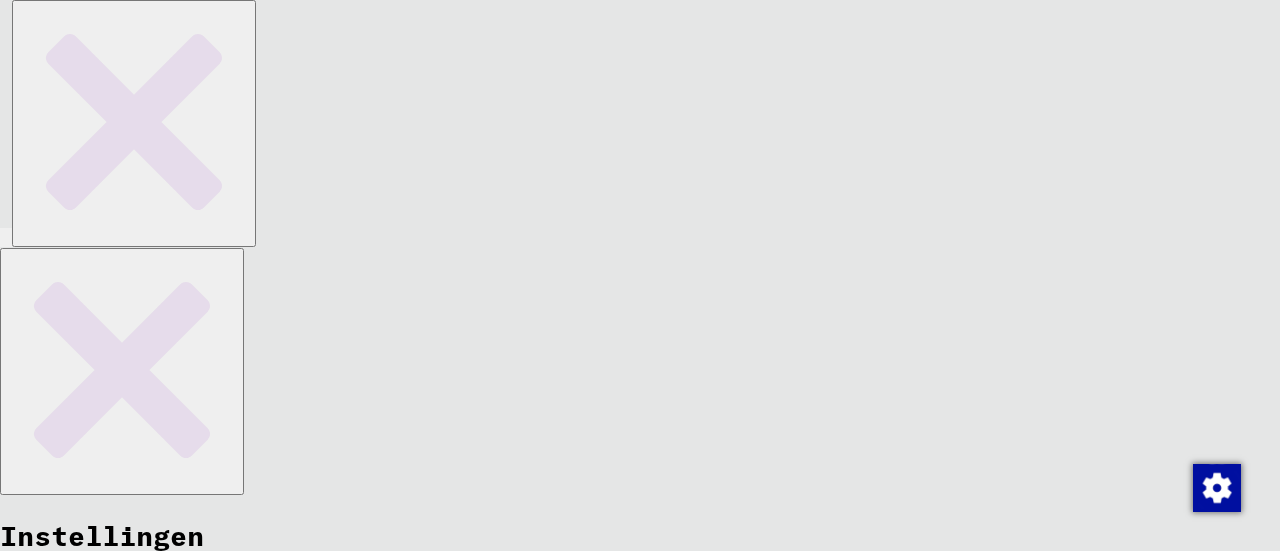 scroll, scrollTop: 1254, scrollLeft: 0, axis: vertical 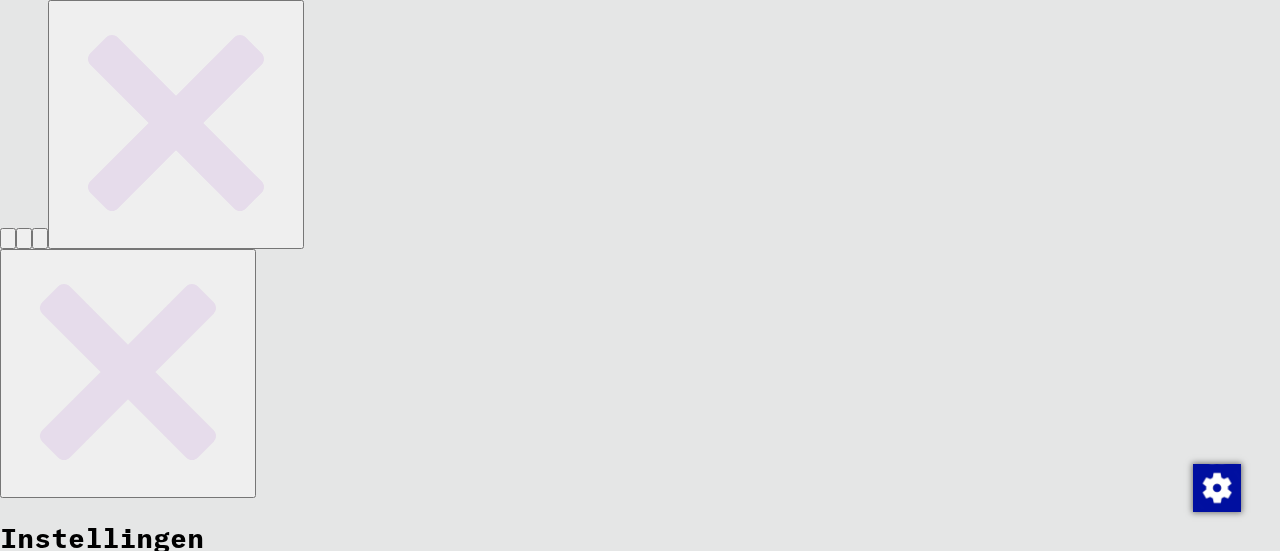 click at bounding box center [801, 2927] 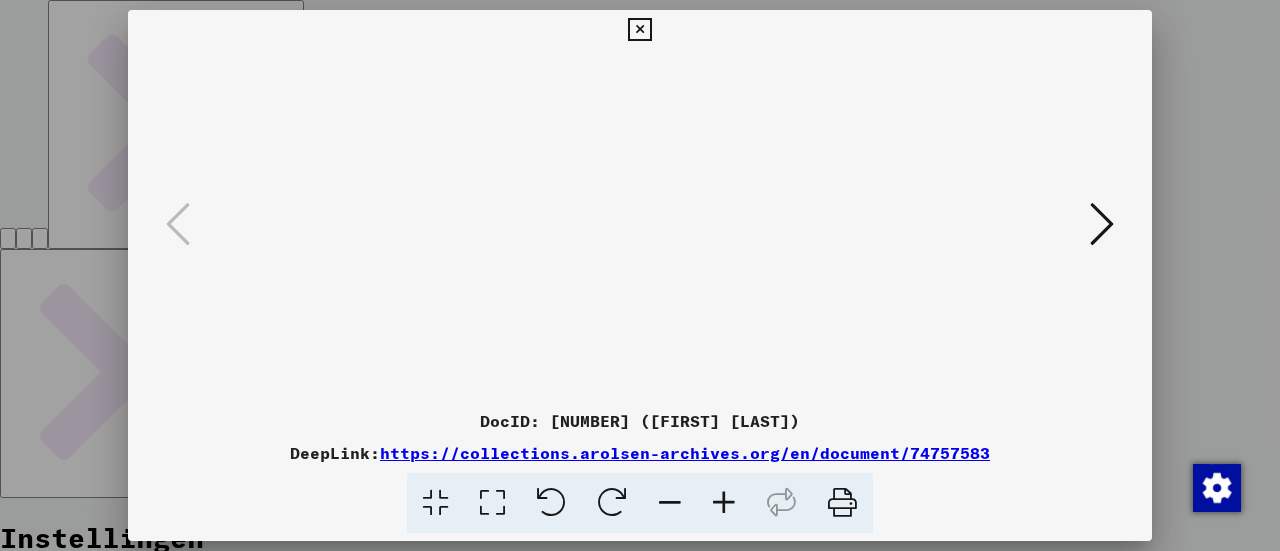 click at bounding box center [1102, 224] 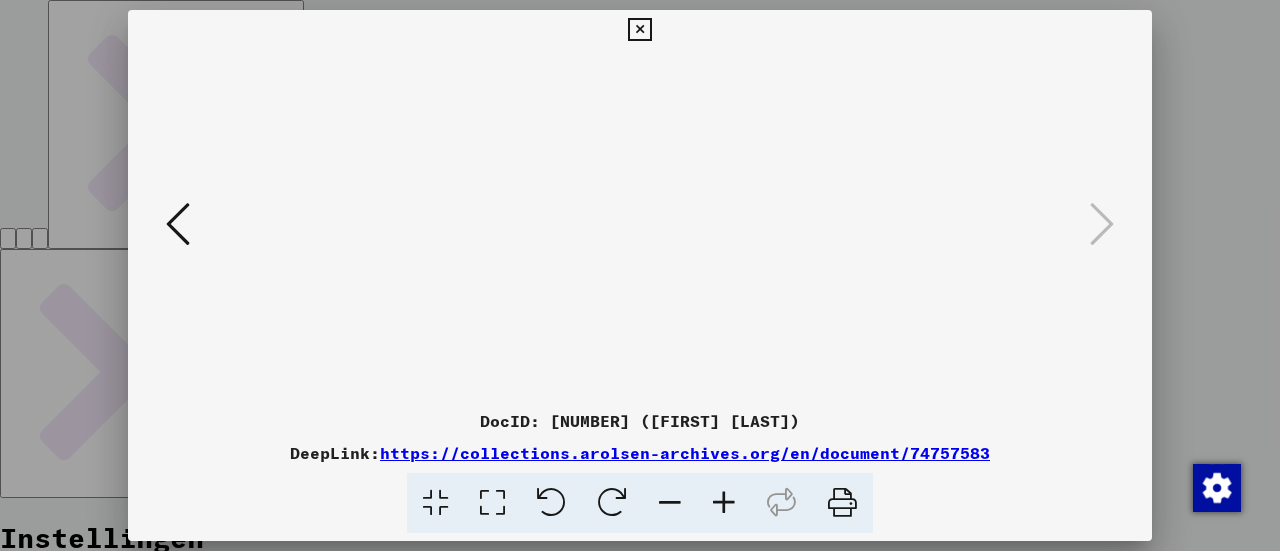 click on "DocID: [NUMBER] ([FIRST] [LAST]) DeepLink: https://collections.arolsen-archives.org/en/document/[NUMBER]" at bounding box center [640, 275] 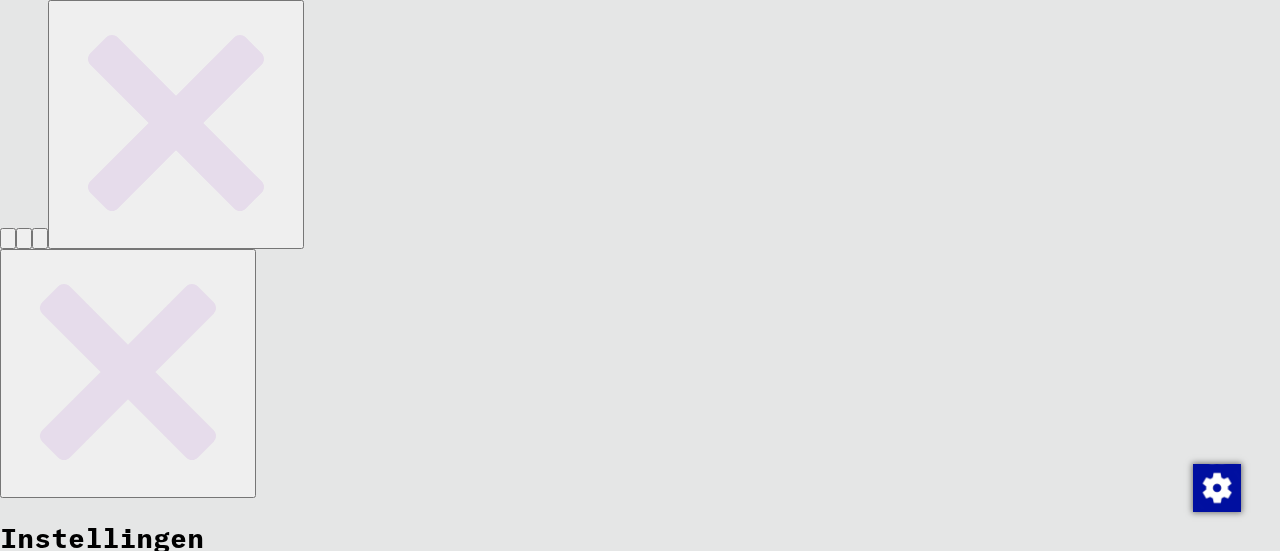 scroll, scrollTop: 1056, scrollLeft: 0, axis: vertical 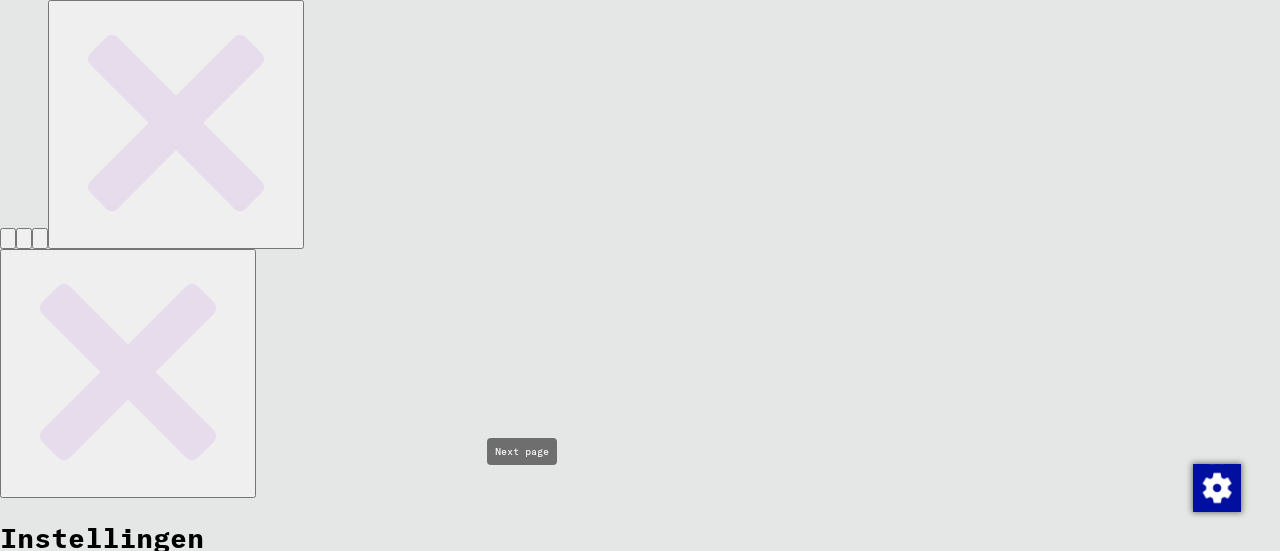 click at bounding box center [538, 3151] 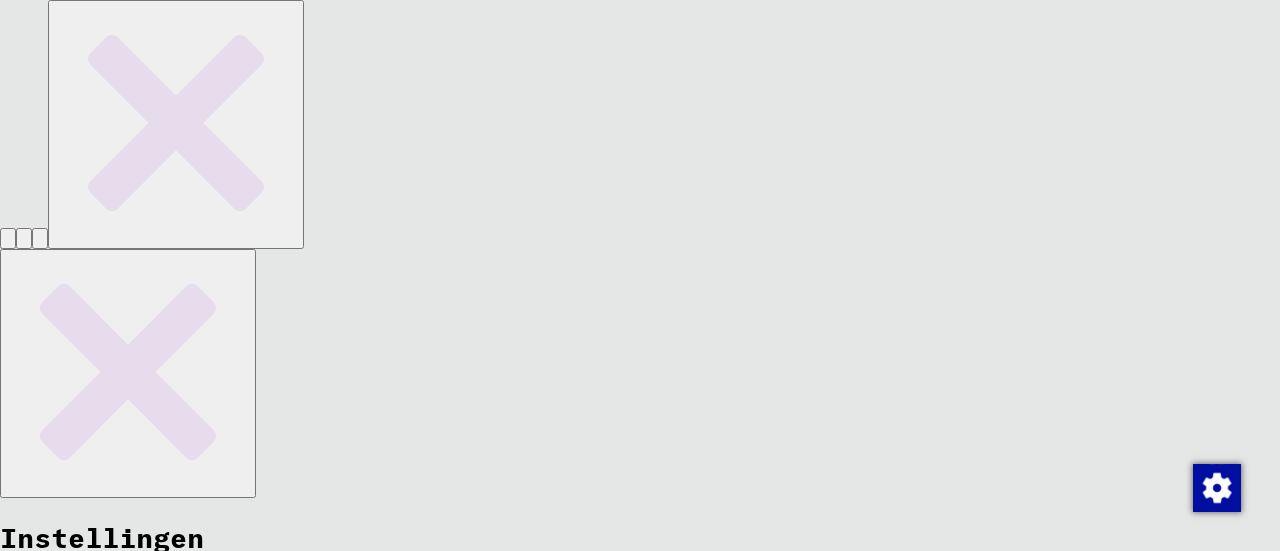 scroll, scrollTop: 1508, scrollLeft: 0, axis: vertical 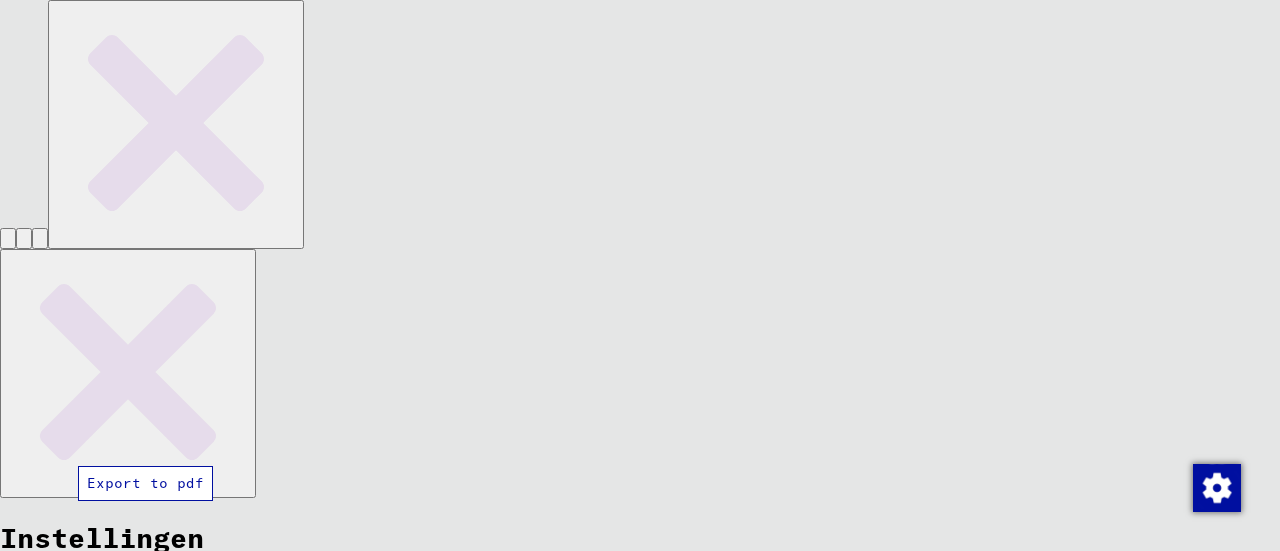 click at bounding box center (143, 3040) 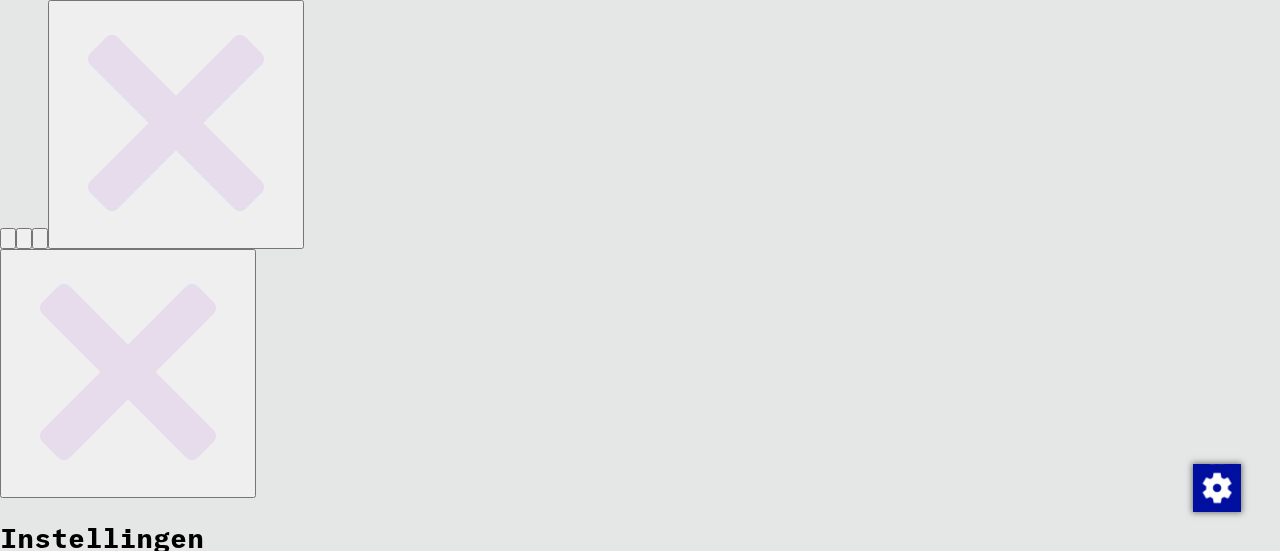 scroll, scrollTop: 62, scrollLeft: 0, axis: vertical 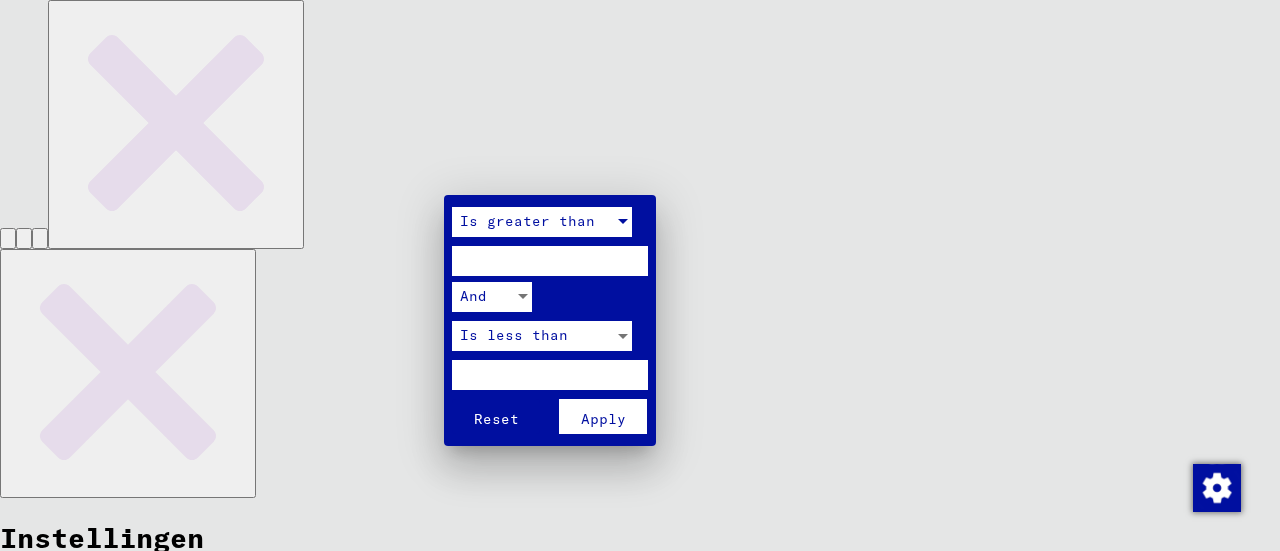 click on "Is greater than" at bounding box center [533, 222] 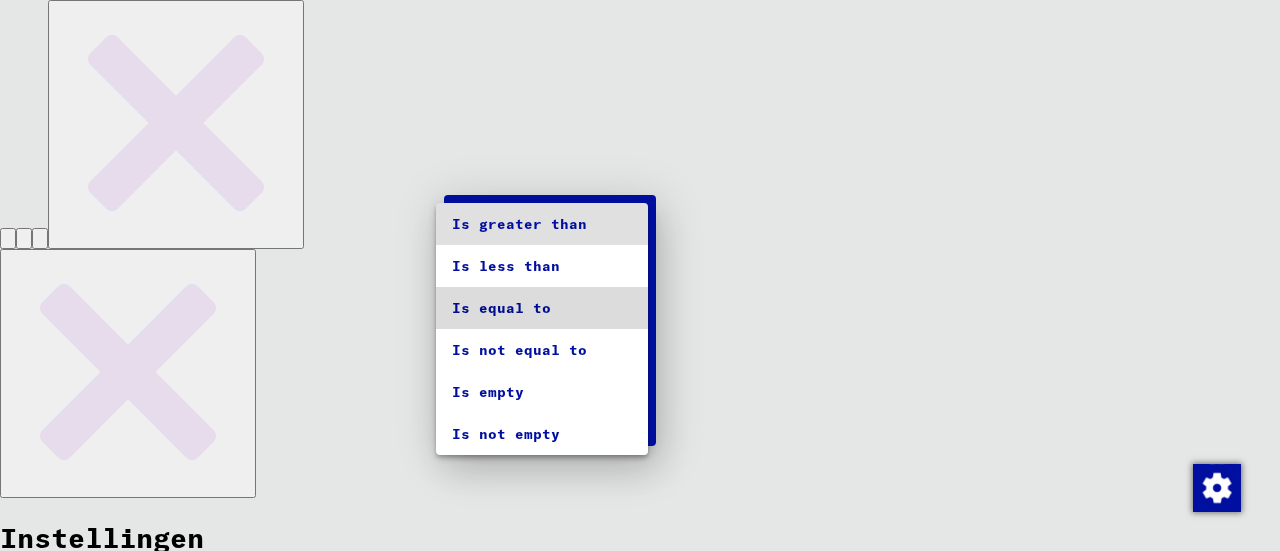 click on "Is equal to" at bounding box center [542, 308] 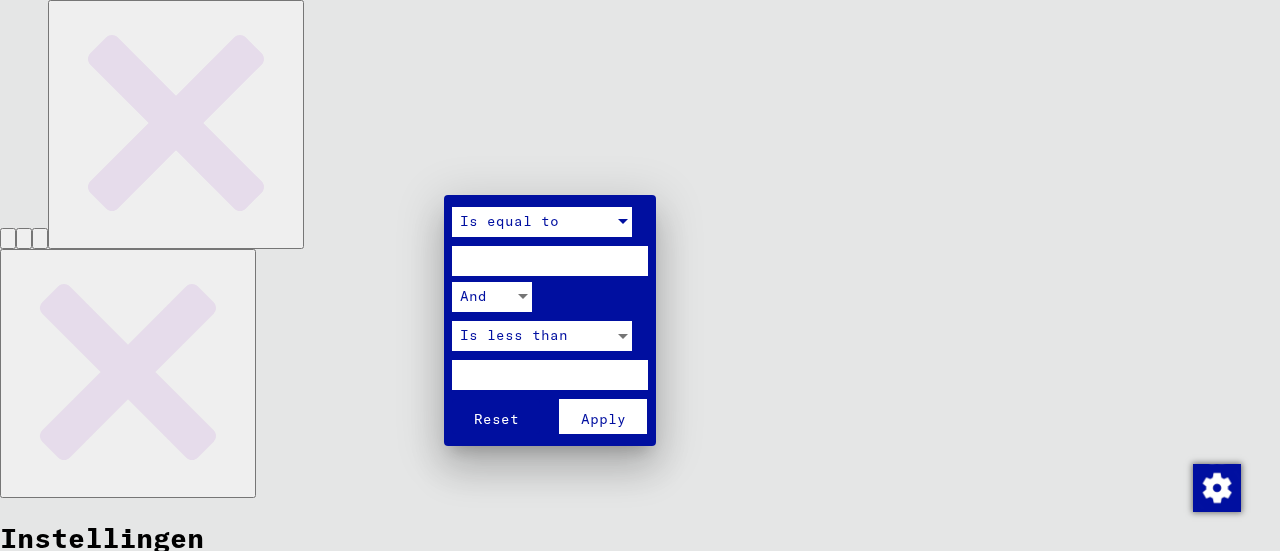 click at bounding box center [550, 261] 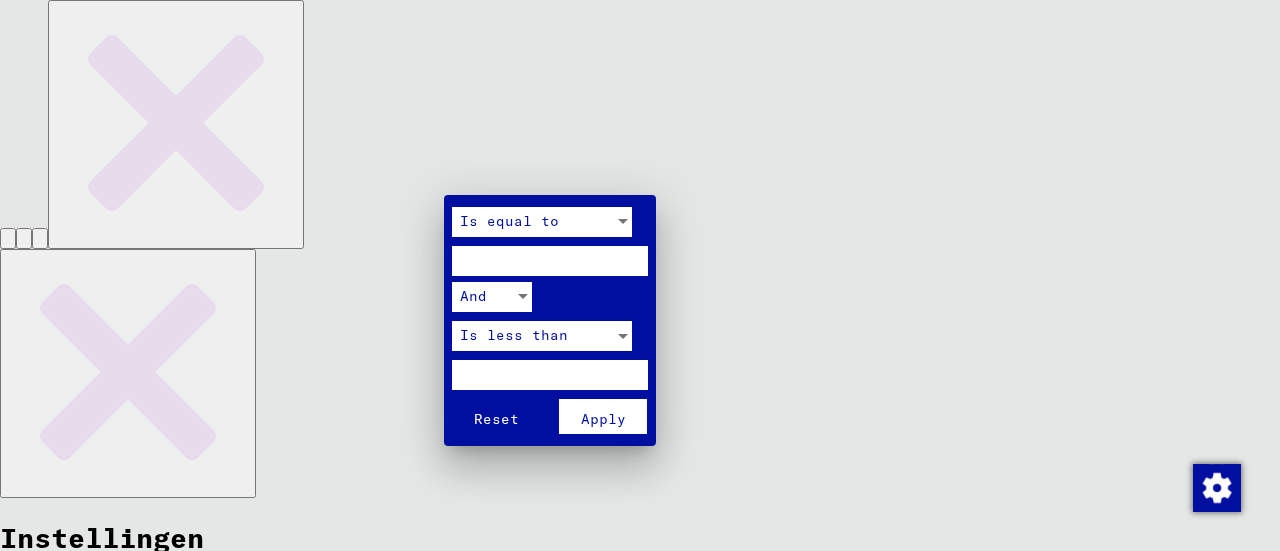 type on "****" 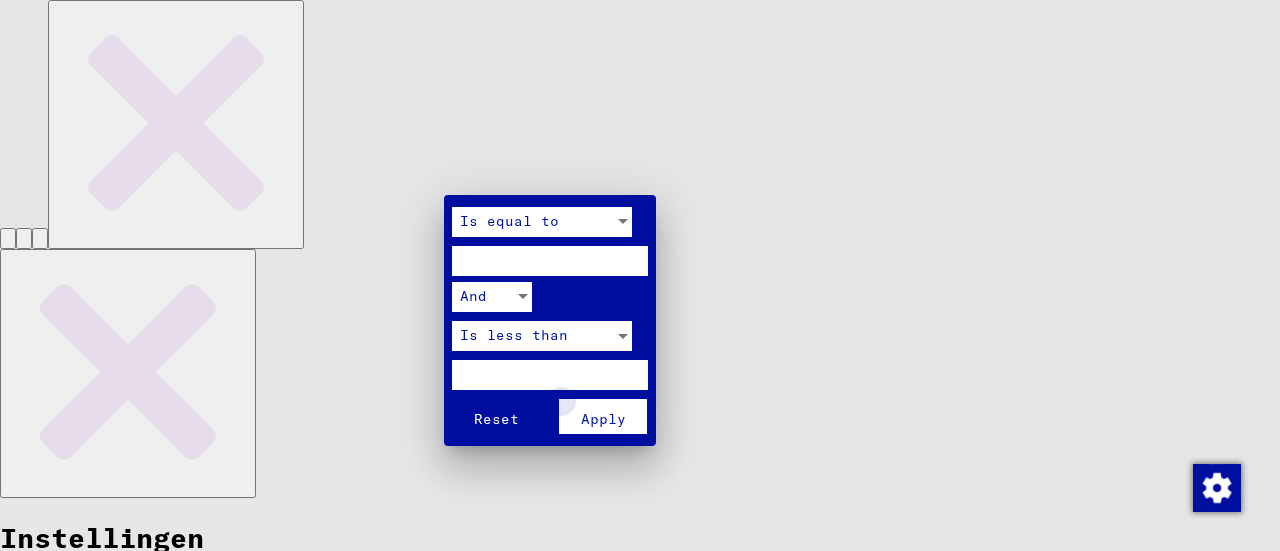 click on "Apply" at bounding box center [603, 416] 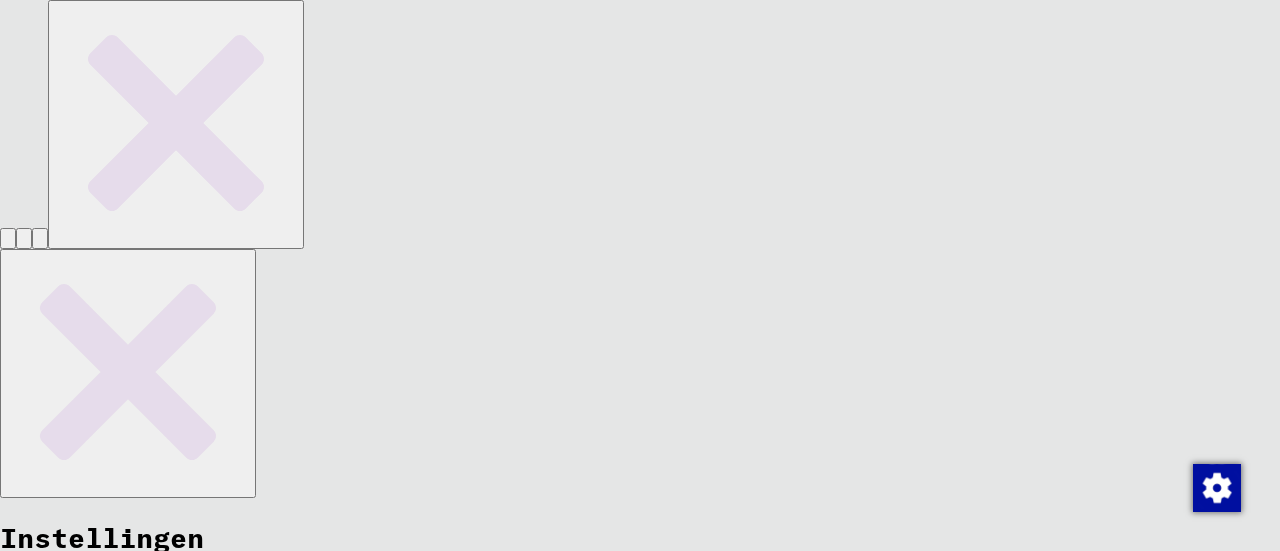 scroll, scrollTop: 434, scrollLeft: 0, axis: vertical 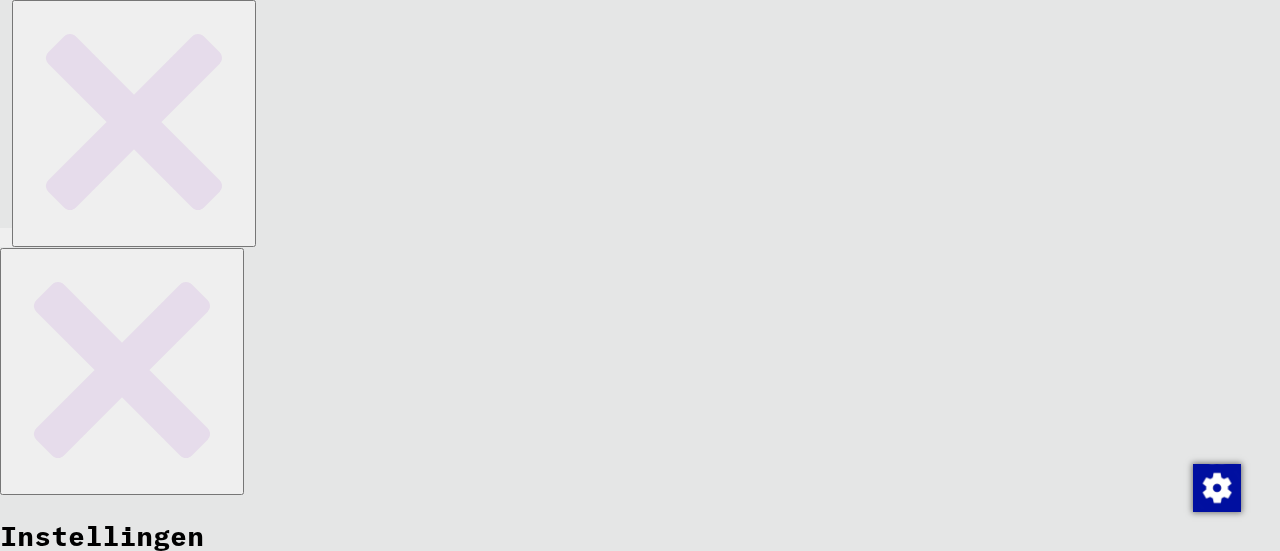 click on "1 - Incarceration Documents" at bounding box center [289, 2687] 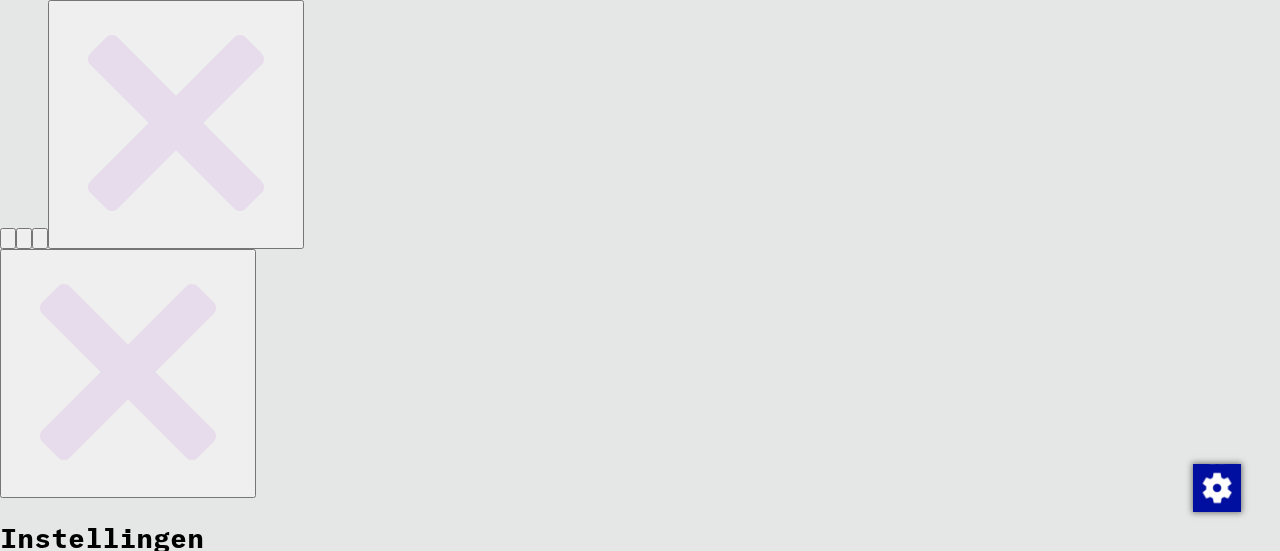 click on "1.1 - Camps and Ghettos" at bounding box center (297, 2952) 